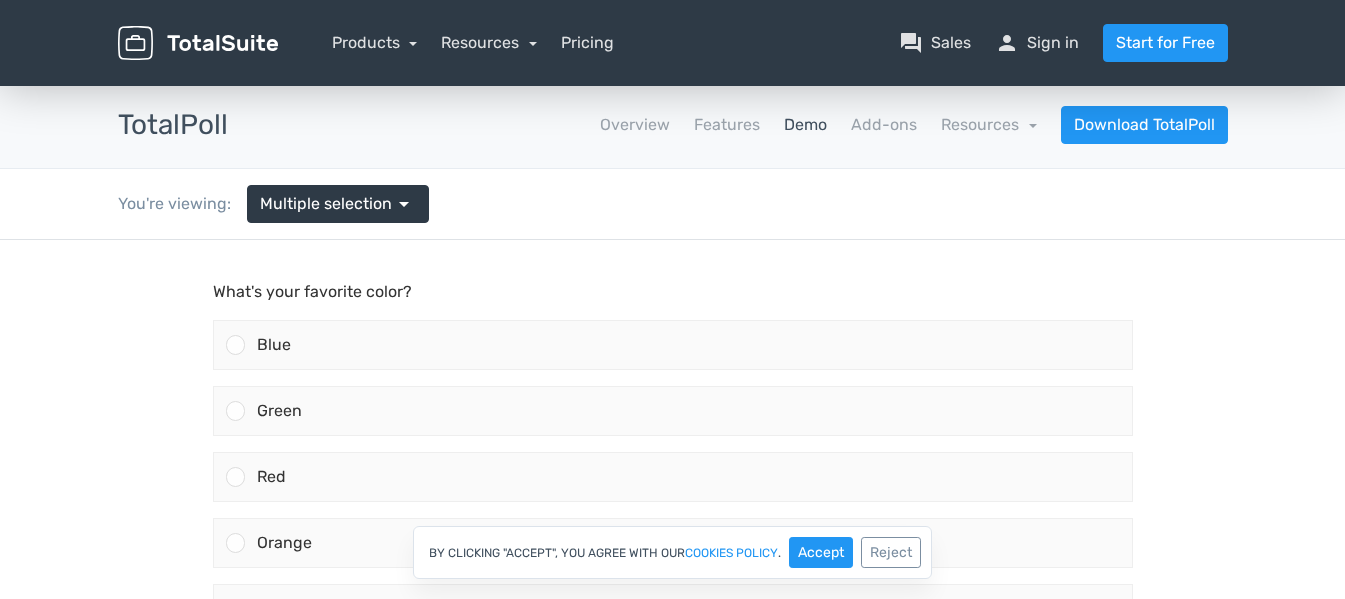 scroll, scrollTop: 0, scrollLeft: 0, axis: both 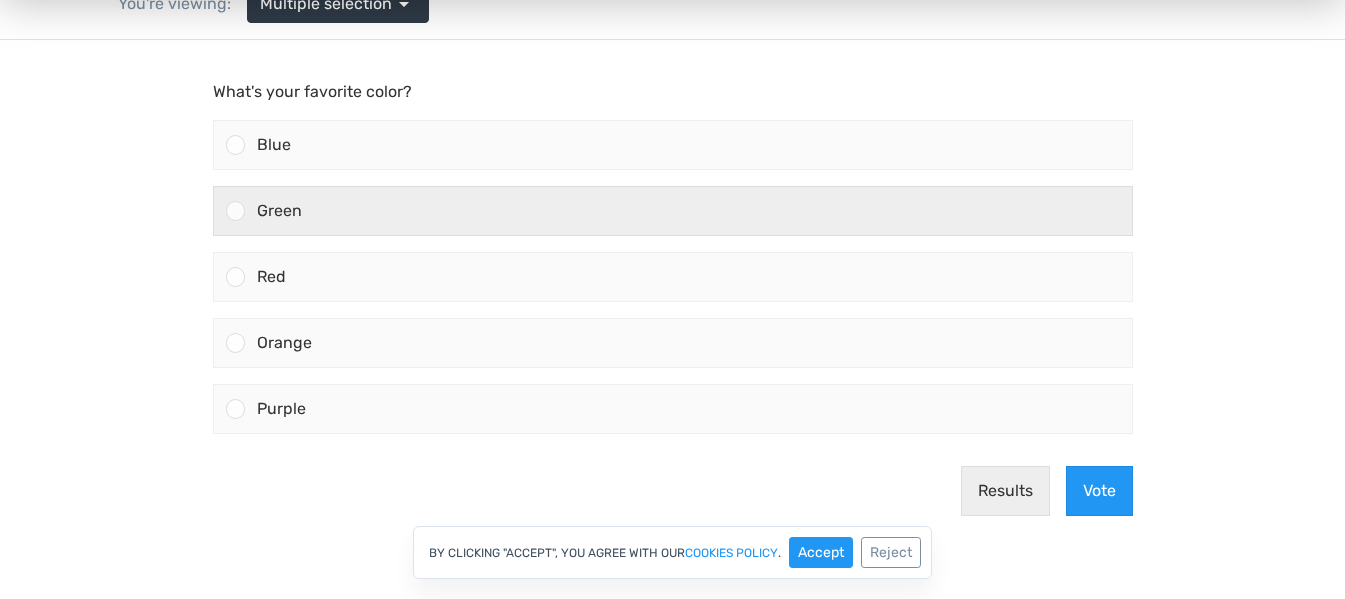 click at bounding box center (235, 210) 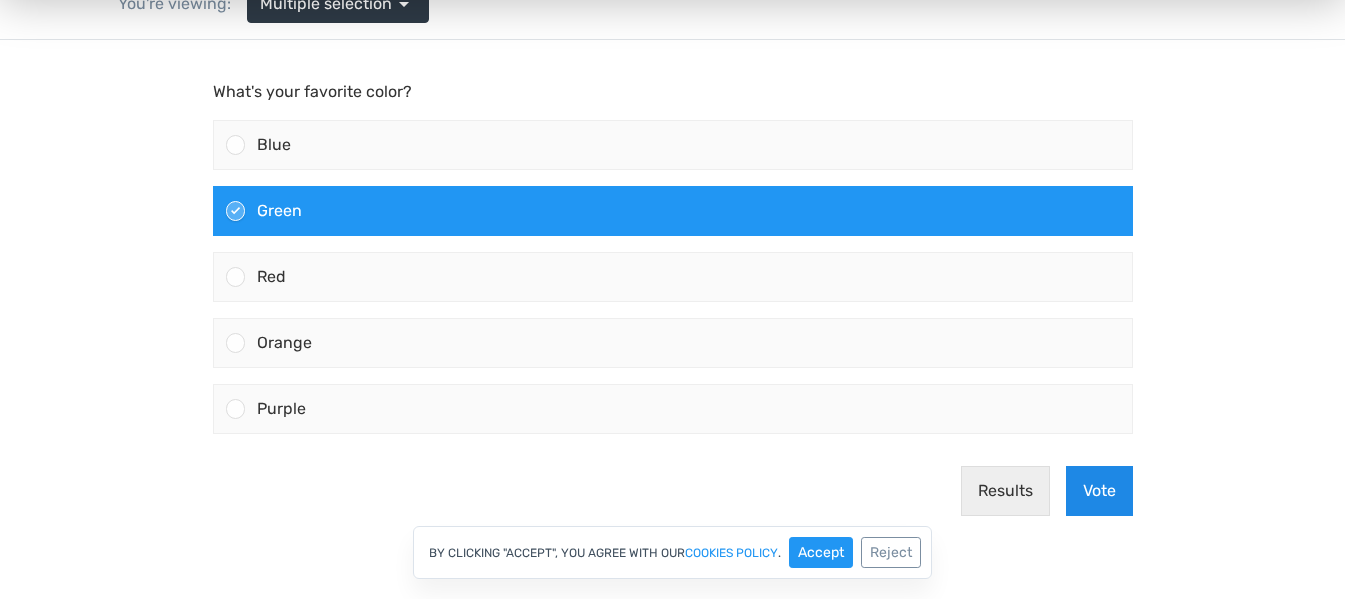 click on "Vote" at bounding box center (1099, 491) 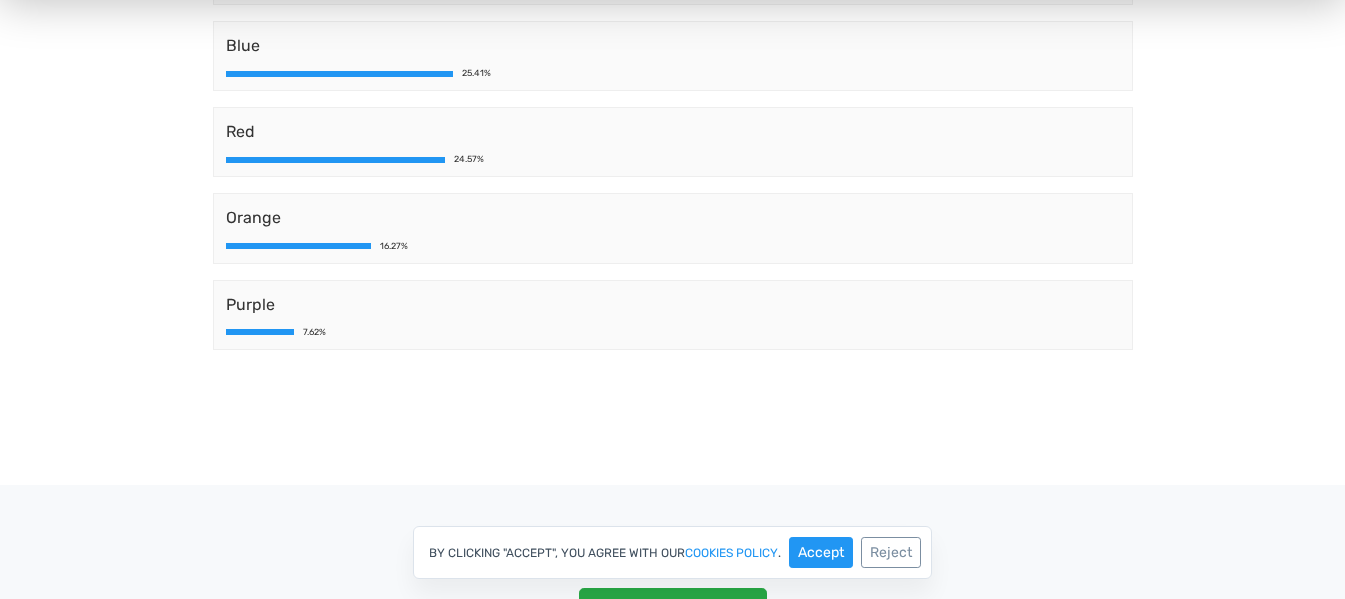 scroll, scrollTop: 400, scrollLeft: 0, axis: vertical 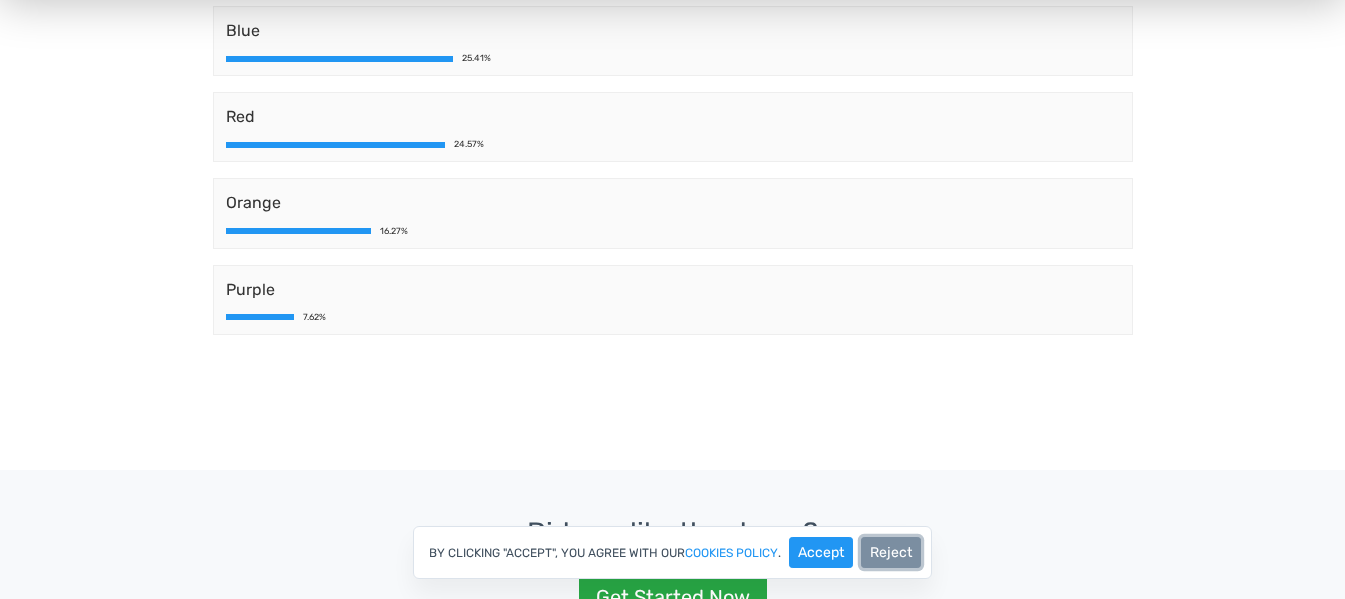 click on "Reject" at bounding box center [891, 552] 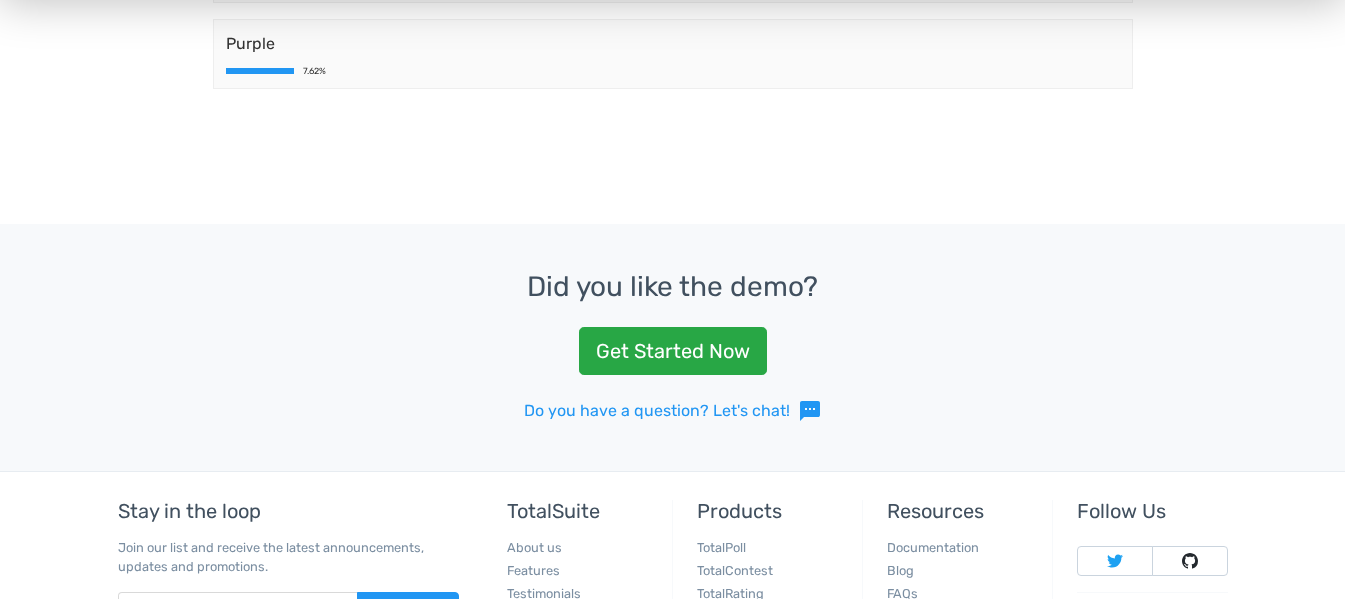 scroll, scrollTop: 700, scrollLeft: 0, axis: vertical 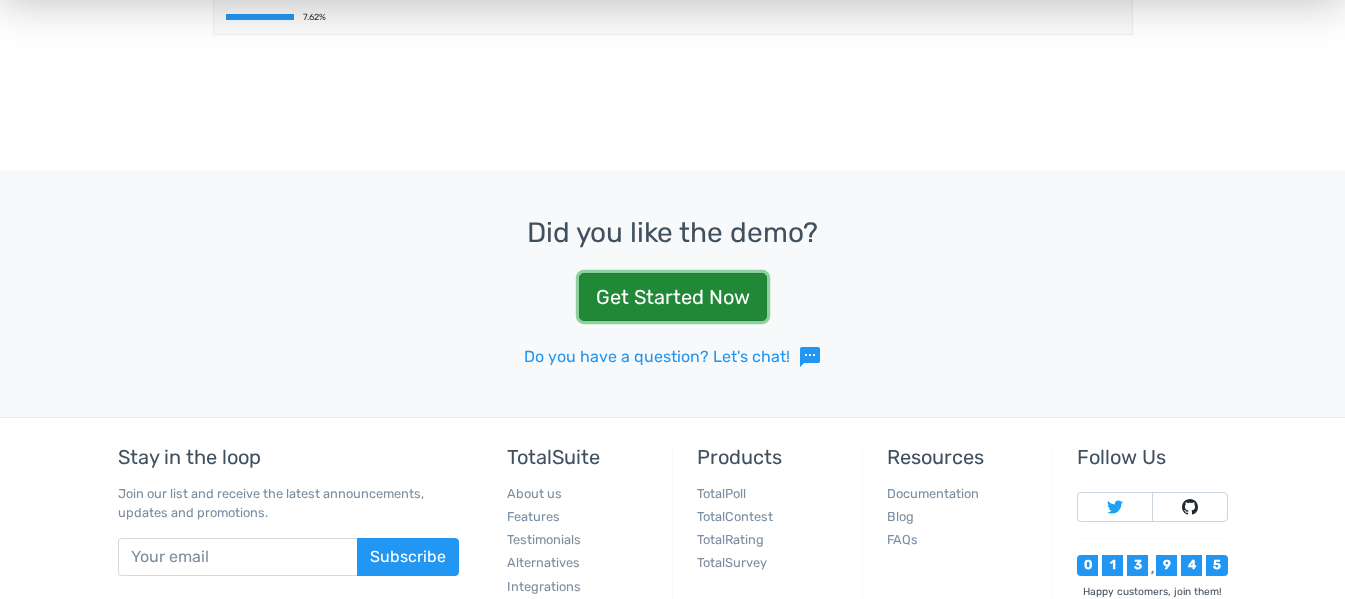 click on "Get Started Now" at bounding box center [673, 297] 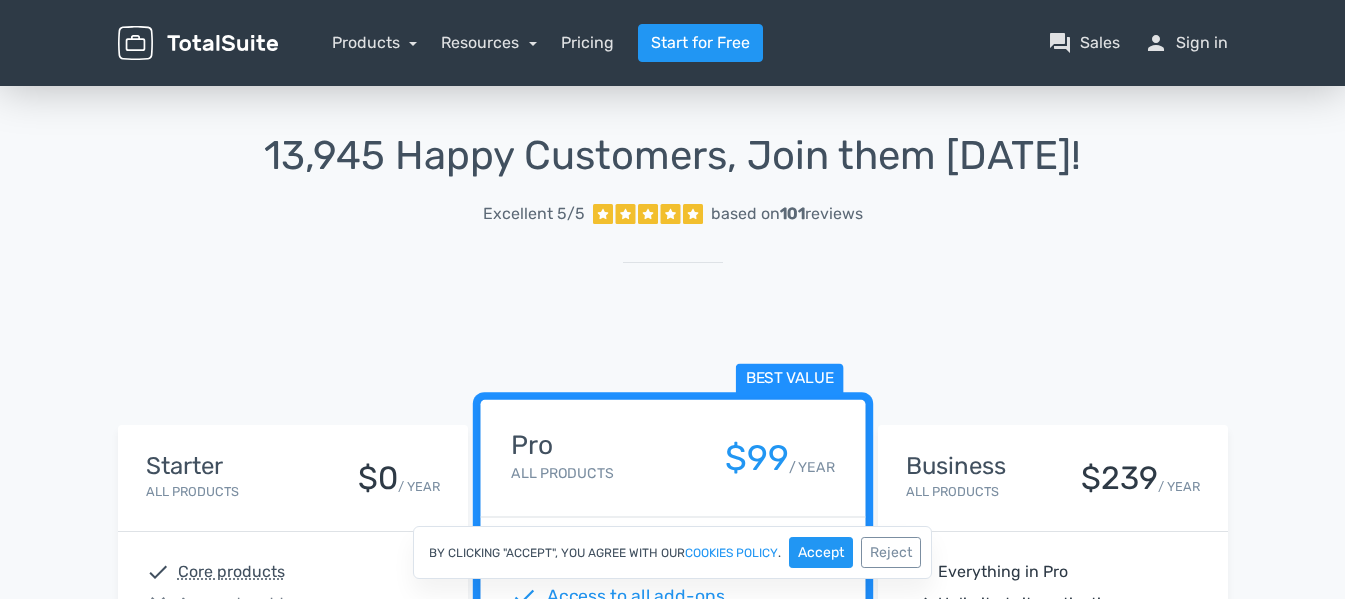 scroll, scrollTop: 0, scrollLeft: 0, axis: both 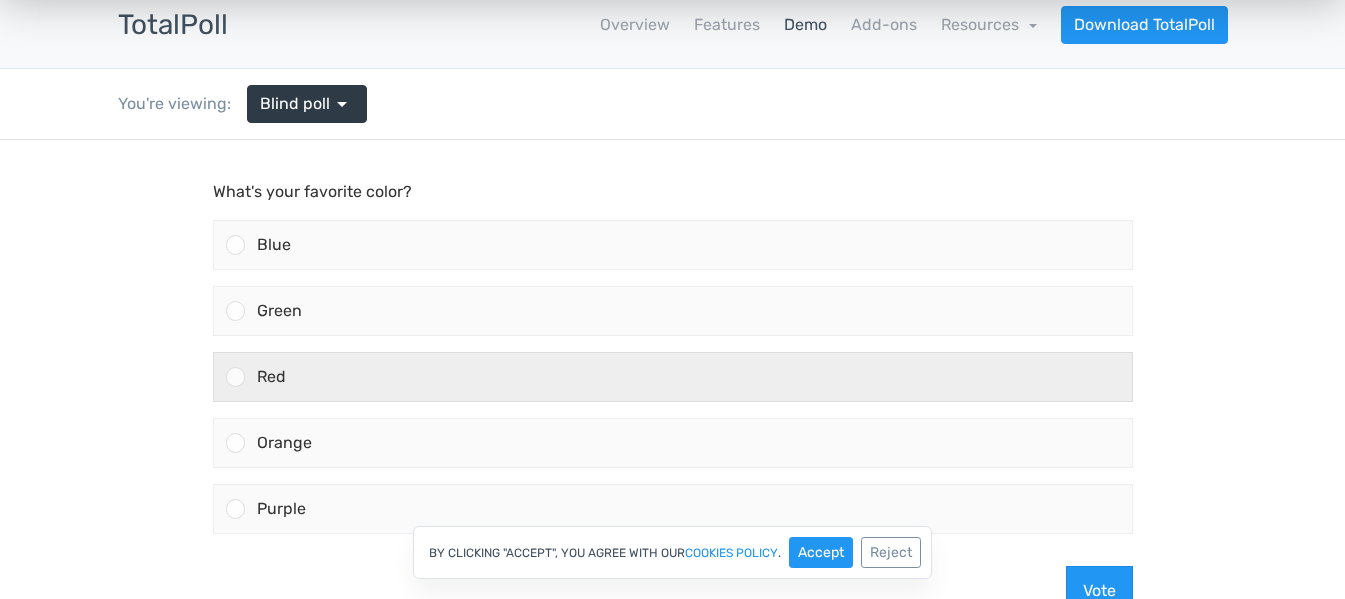click at bounding box center [235, 376] 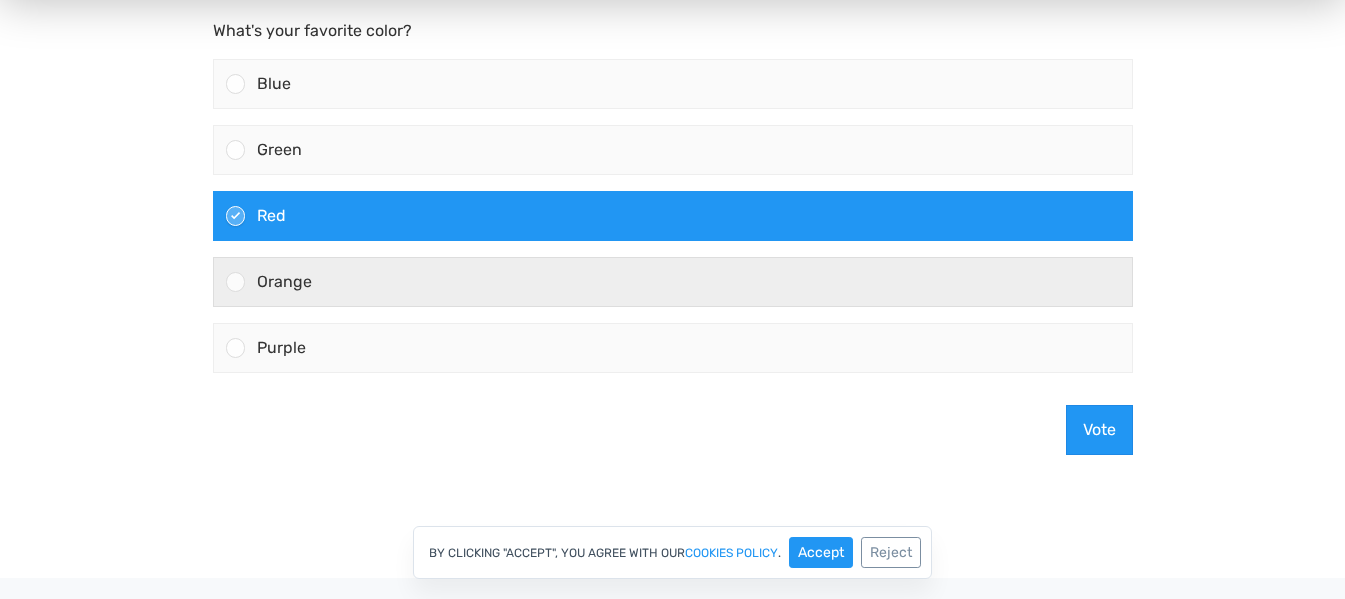 scroll, scrollTop: 300, scrollLeft: 0, axis: vertical 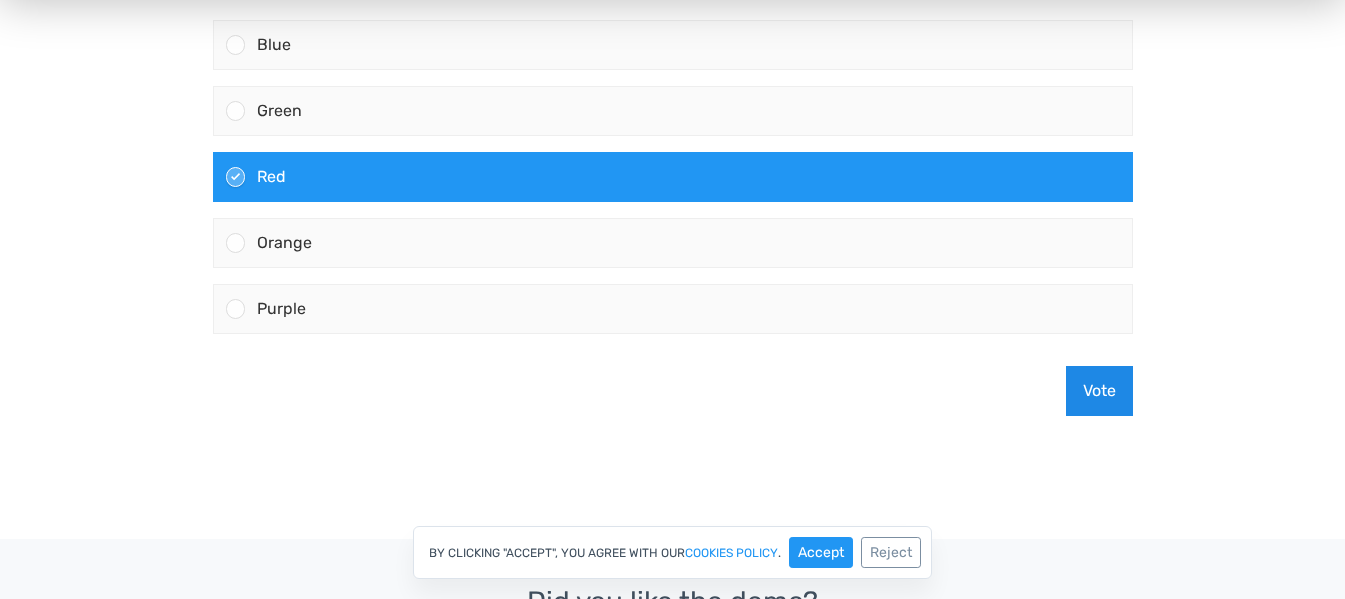 click on "Vote" at bounding box center [1099, 391] 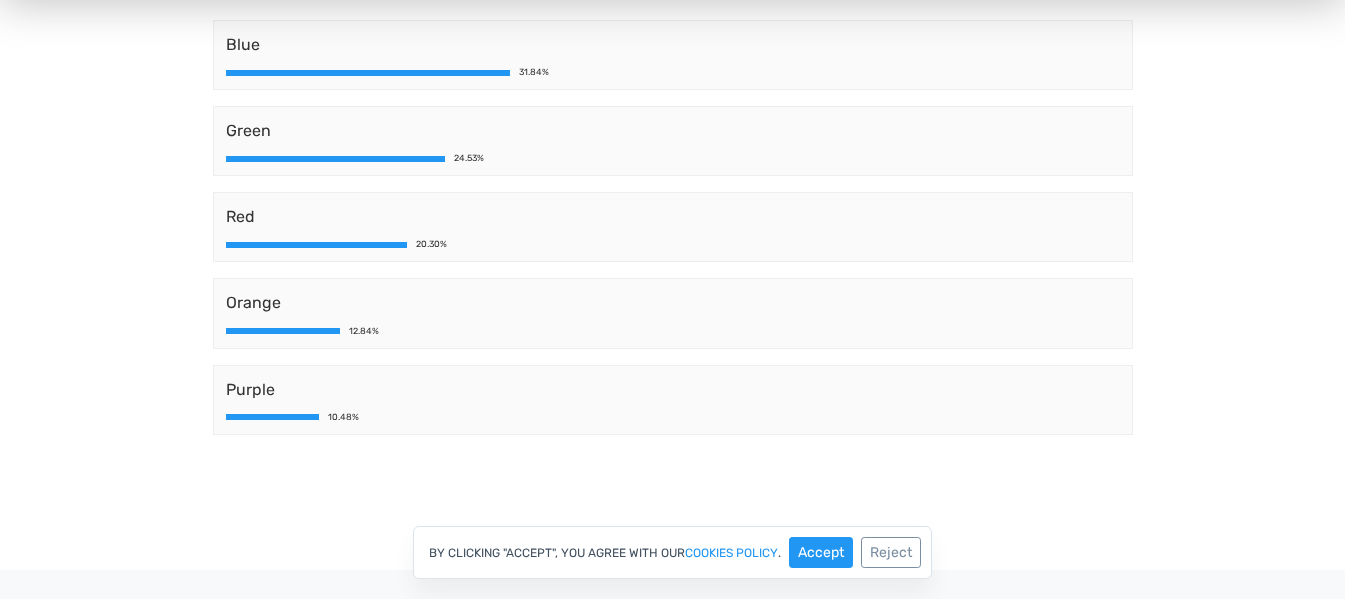scroll, scrollTop: 0, scrollLeft: 0, axis: both 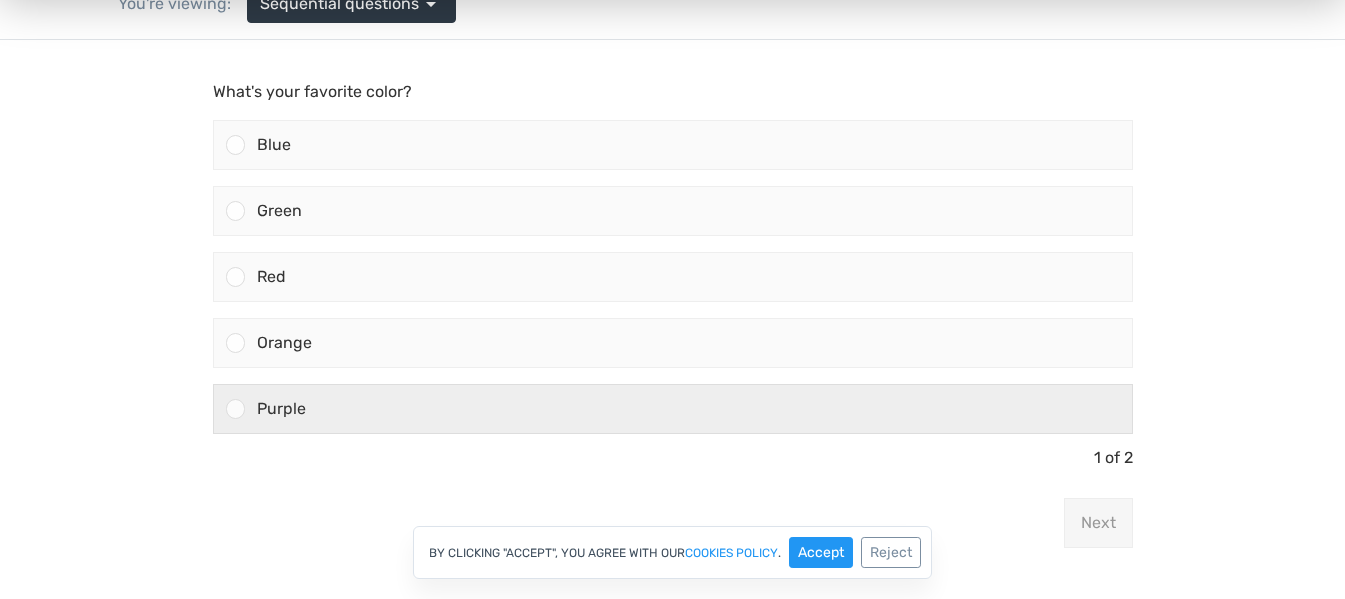 click at bounding box center (235, 408) 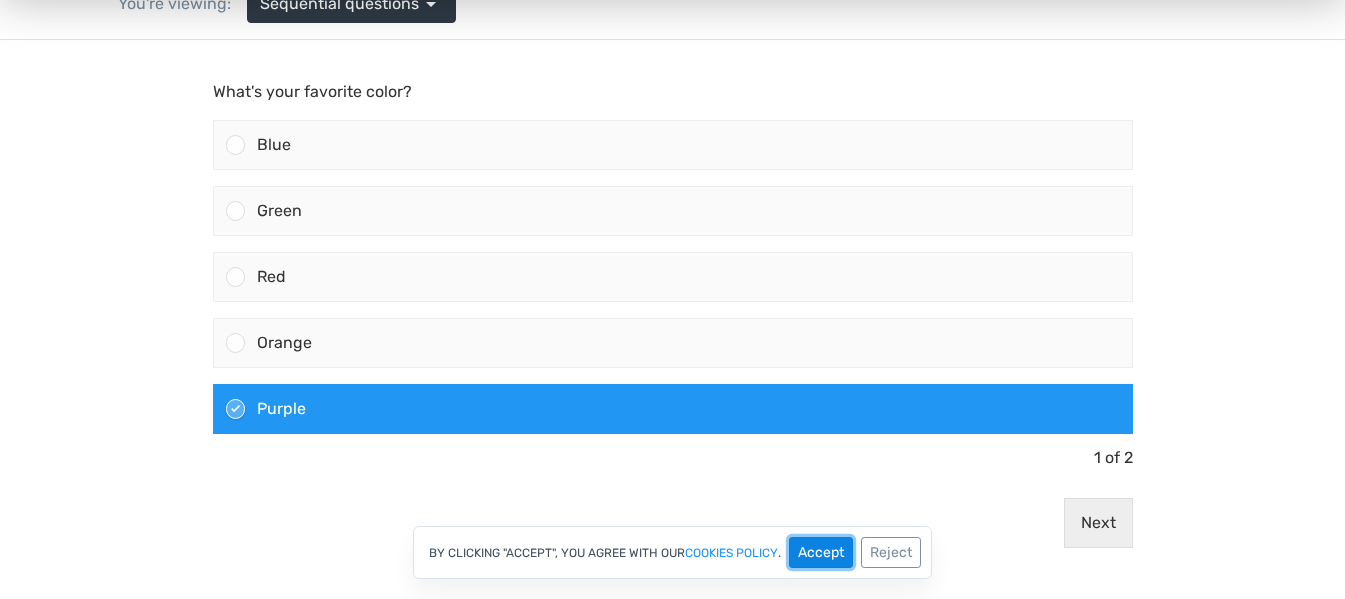 click on "Accept" at bounding box center [821, 552] 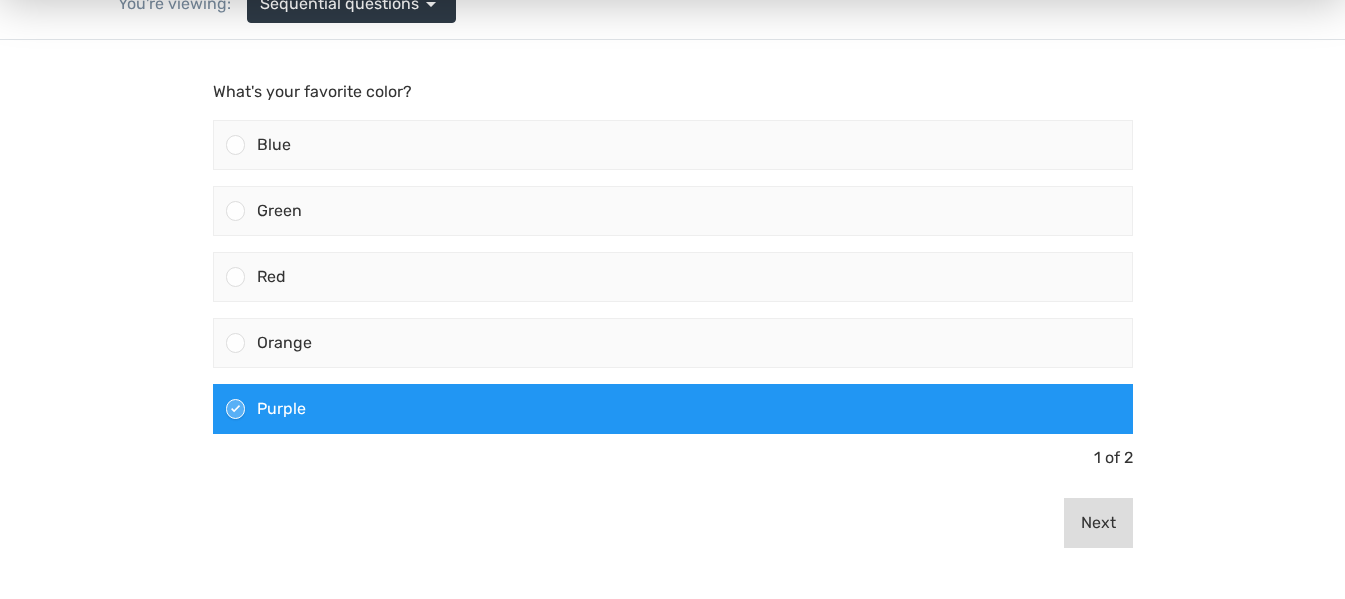 click on "Next" at bounding box center (1098, 523) 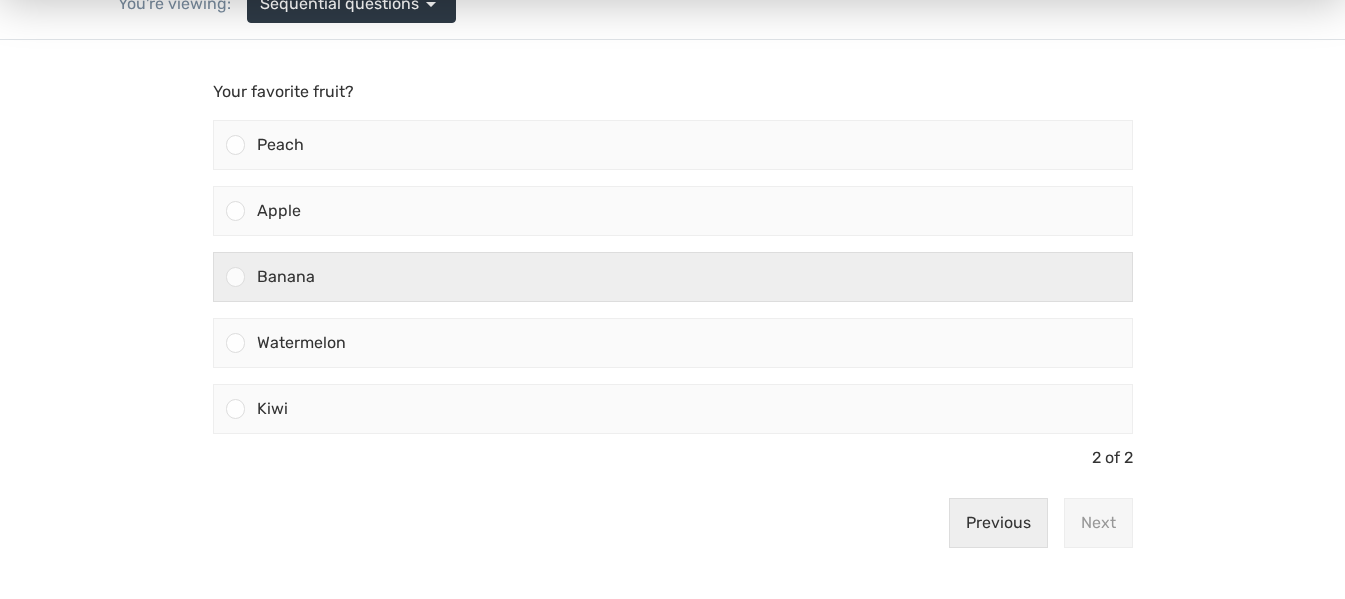 click at bounding box center [235, 276] 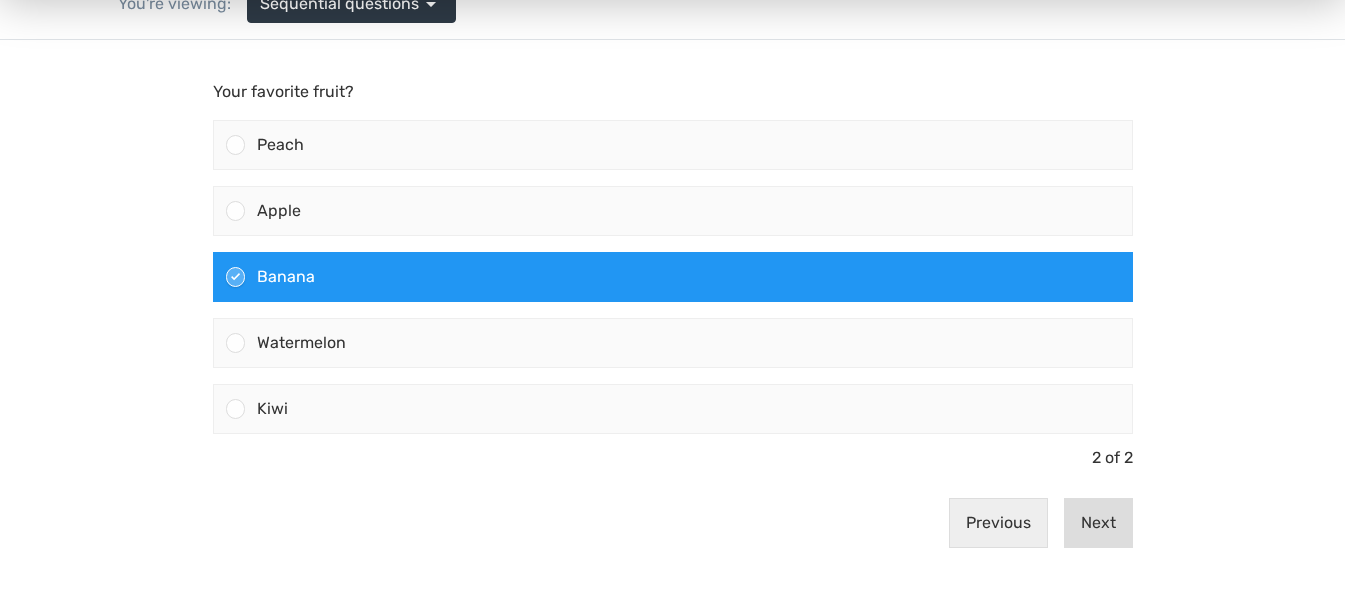 click on "Next" at bounding box center [1098, 523] 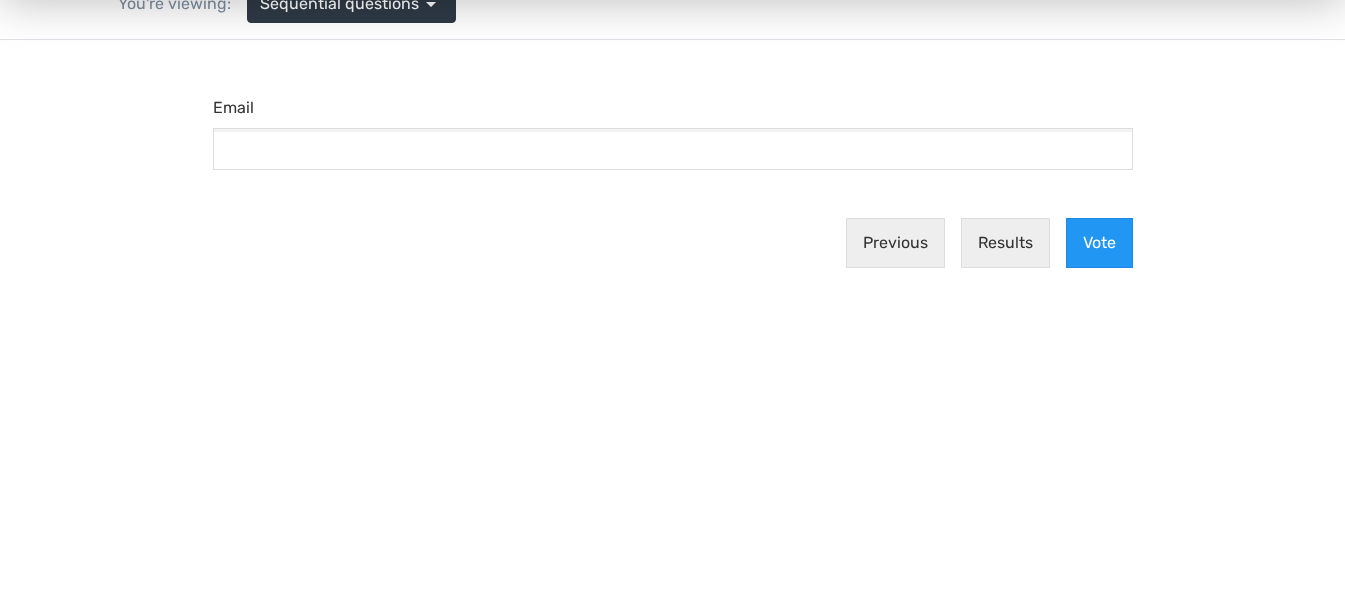 scroll, scrollTop: 100, scrollLeft: 0, axis: vertical 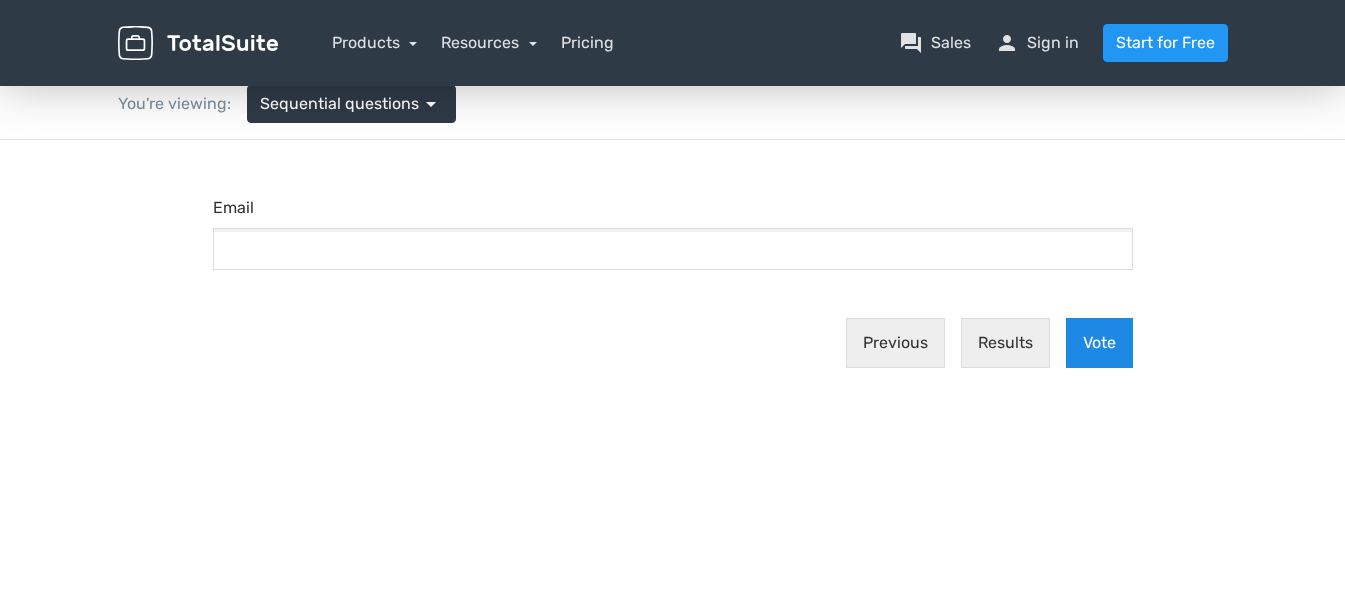 click on "Vote" at bounding box center [1099, 343] 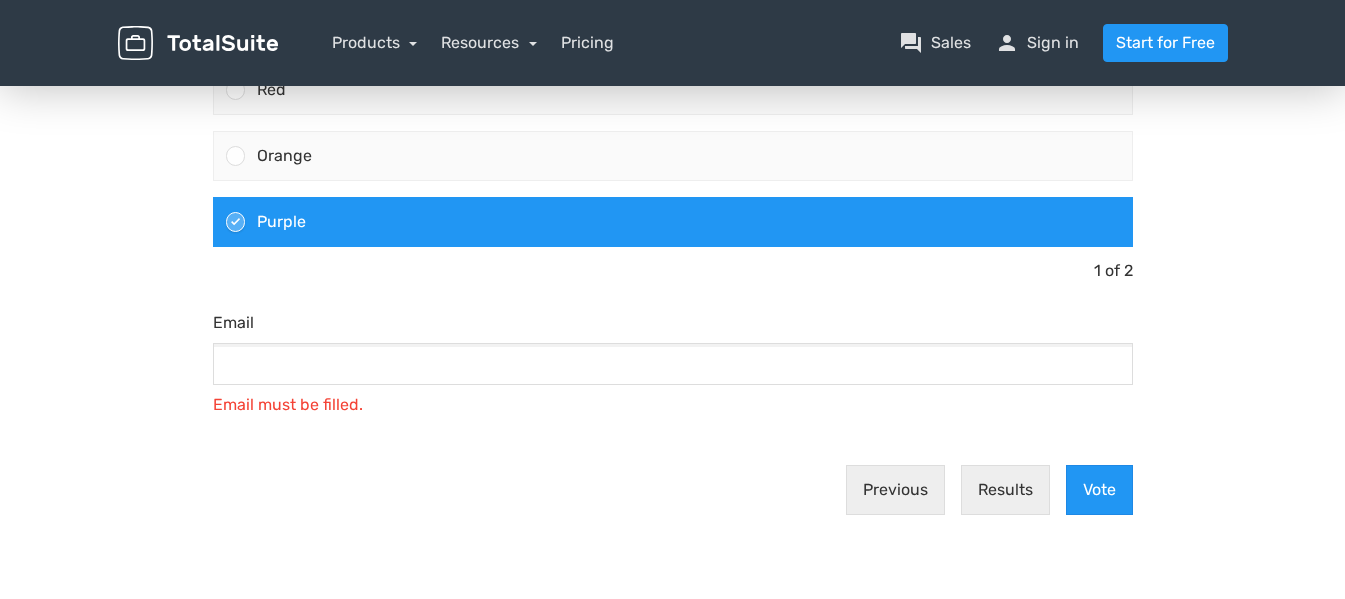 scroll, scrollTop: 400, scrollLeft: 0, axis: vertical 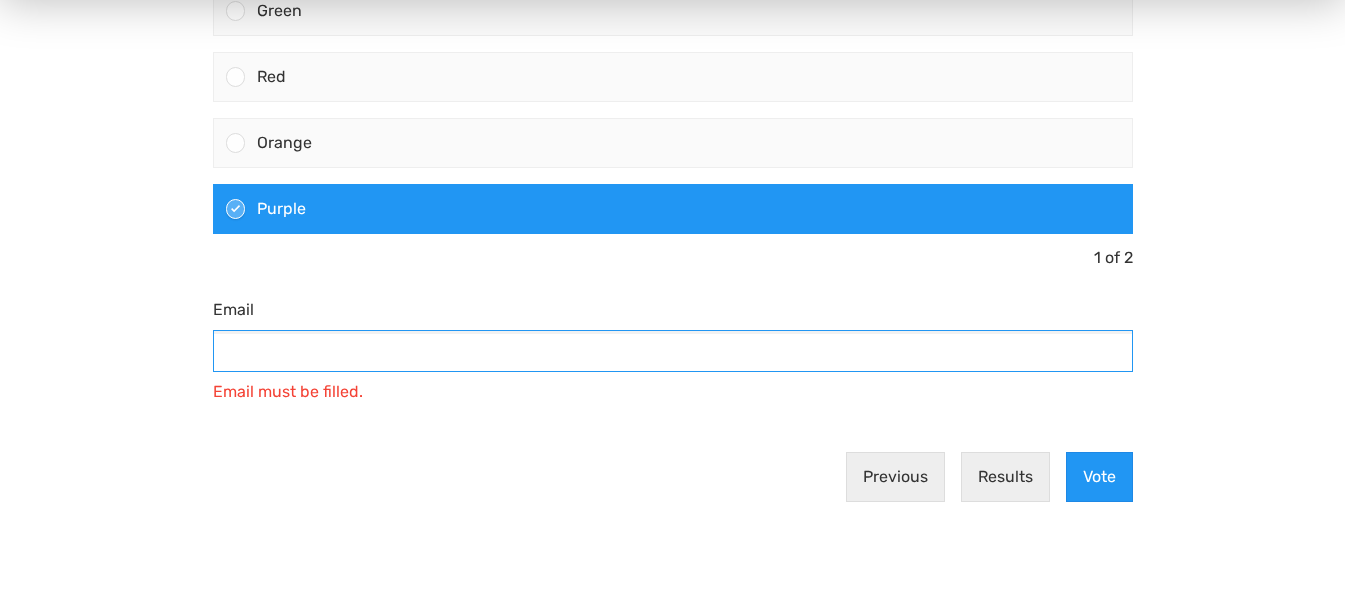 click on "Email" at bounding box center (673, 351) 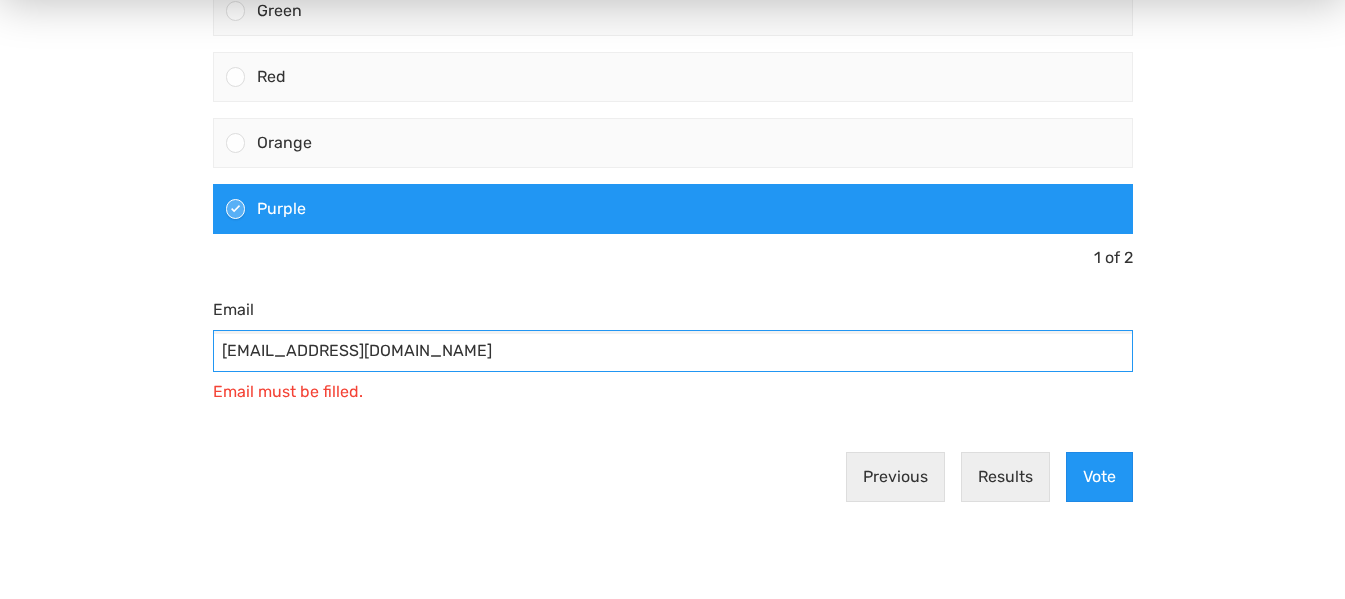 click on "altalhi@gmail.com" at bounding box center (673, 351) 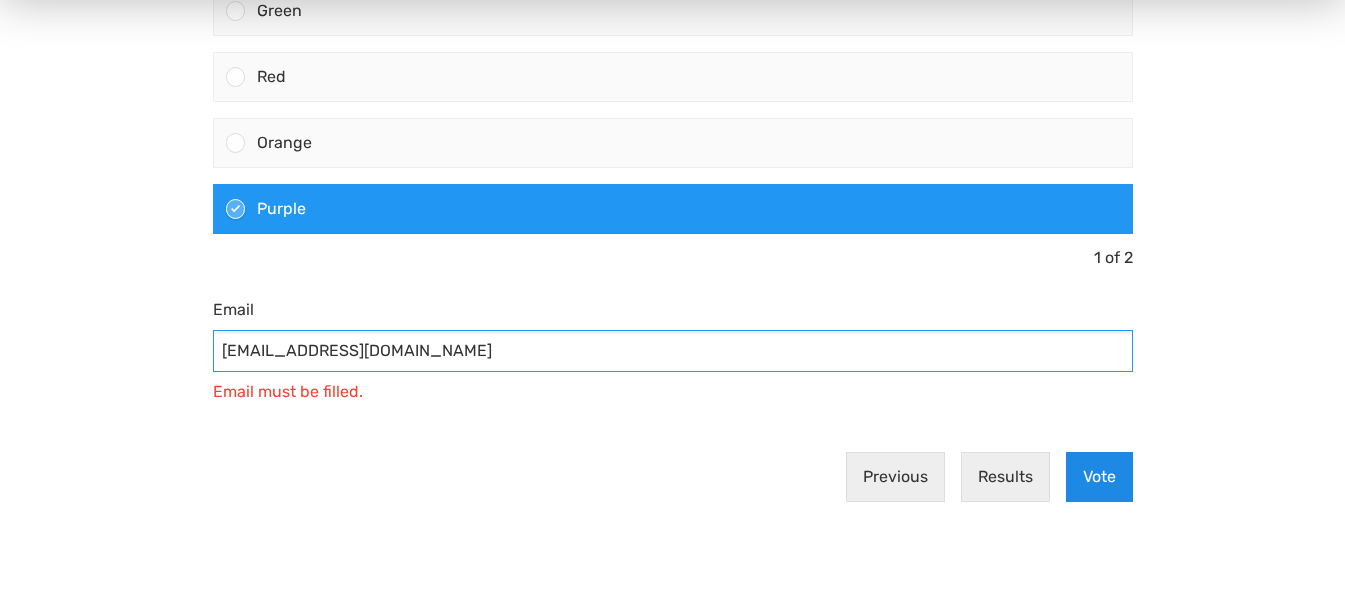 type on "dsfsfsdfsdf@gmail.com" 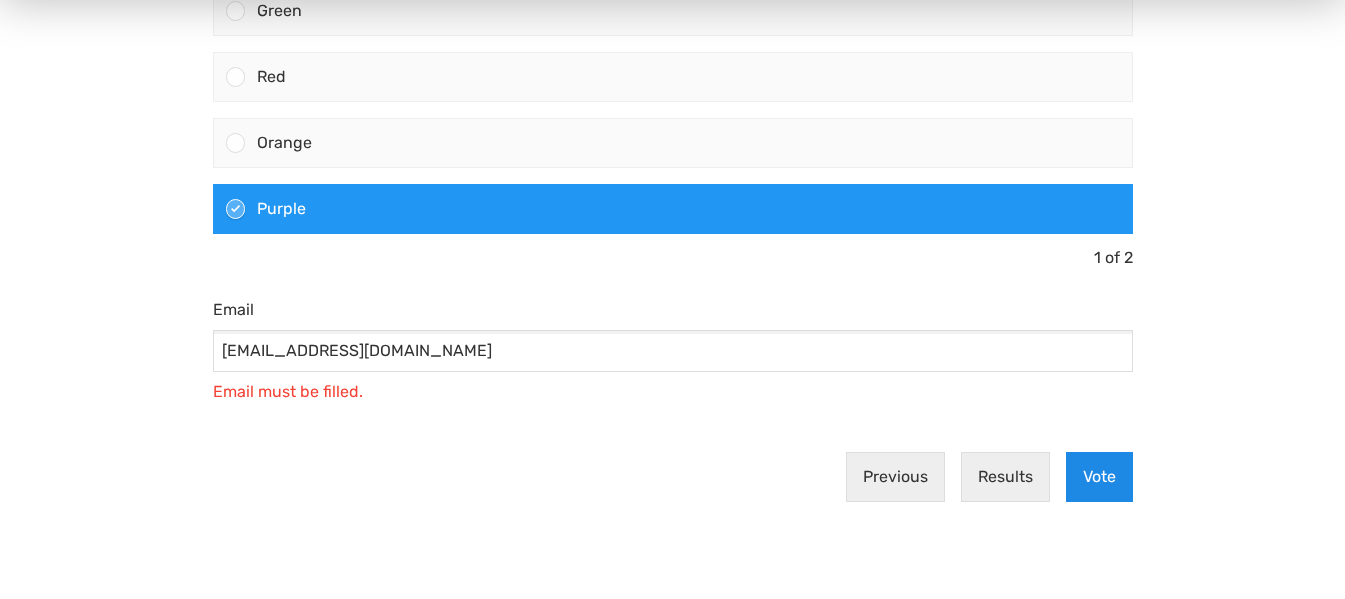click on "Vote" at bounding box center (1099, 477) 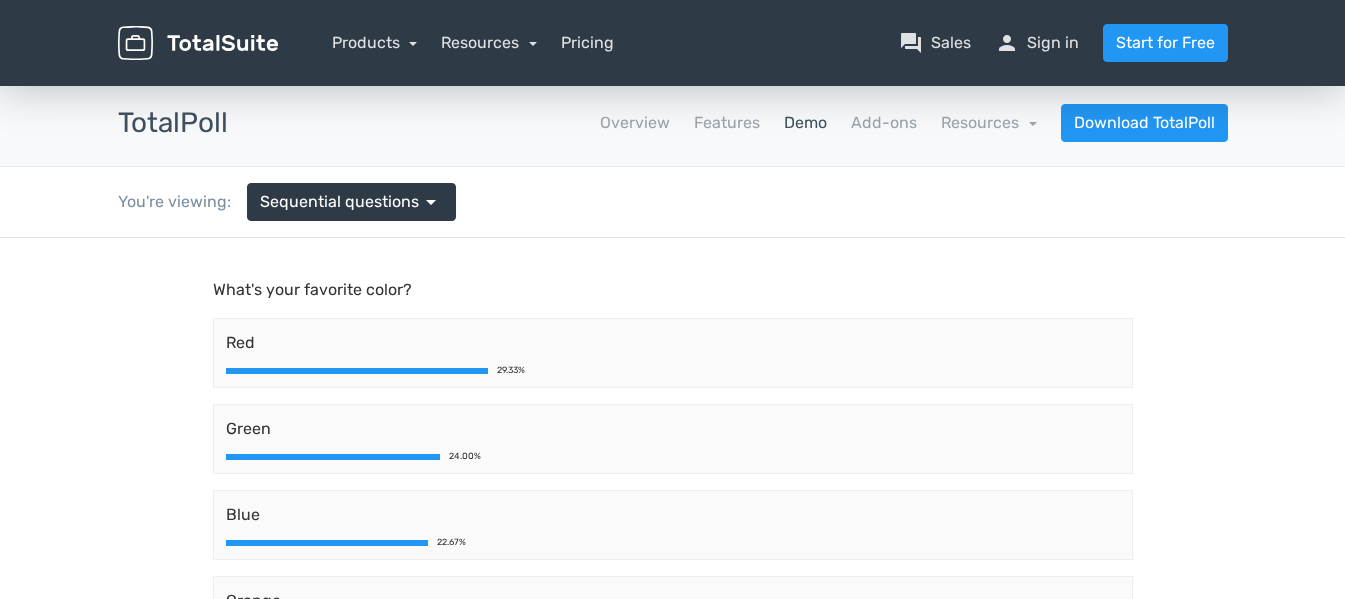 scroll, scrollTop: 0, scrollLeft: 0, axis: both 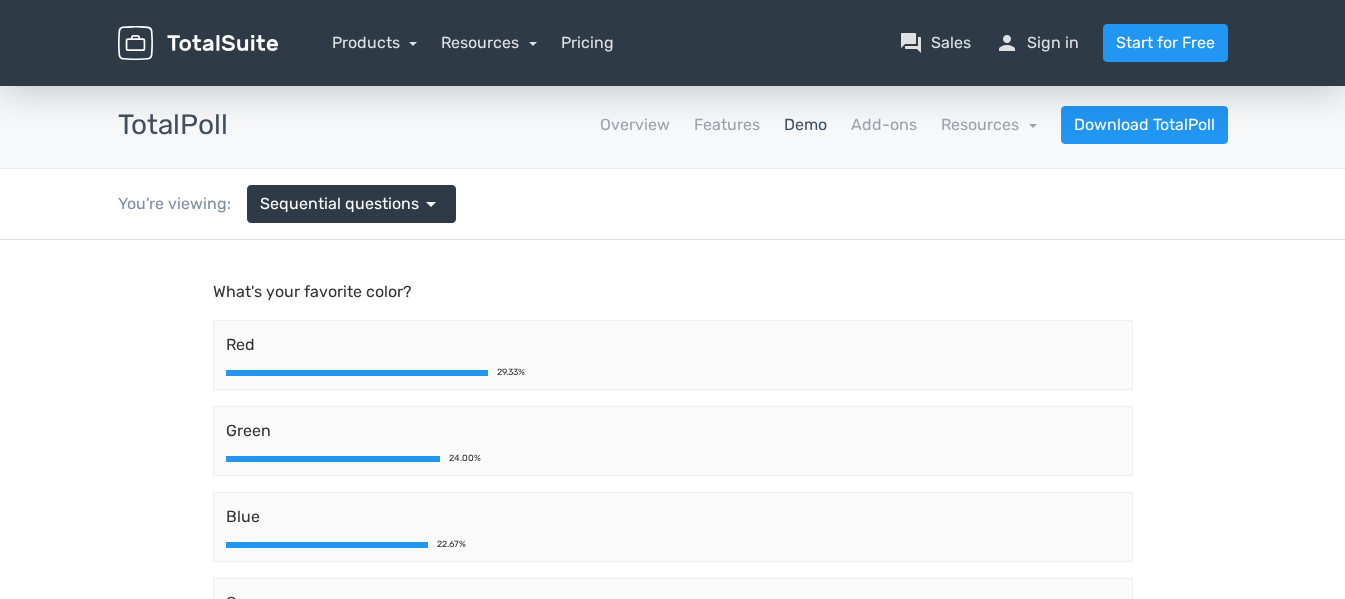 click on "TotalPoll" at bounding box center (173, 125) 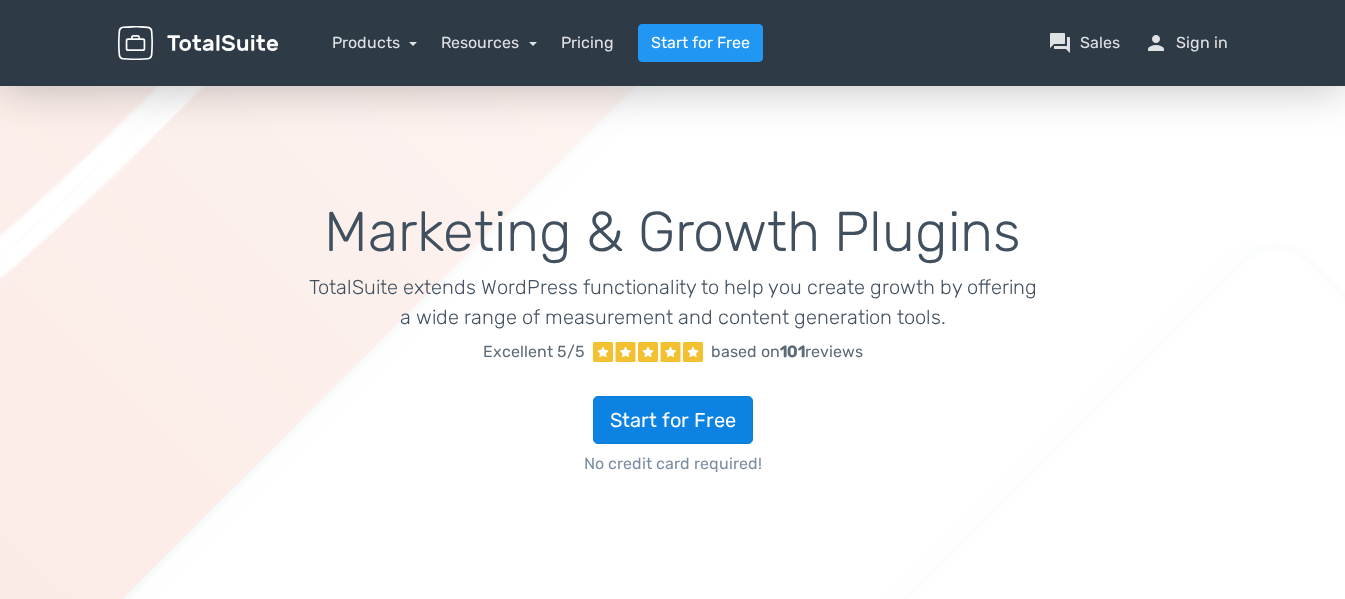 scroll, scrollTop: 0, scrollLeft: 0, axis: both 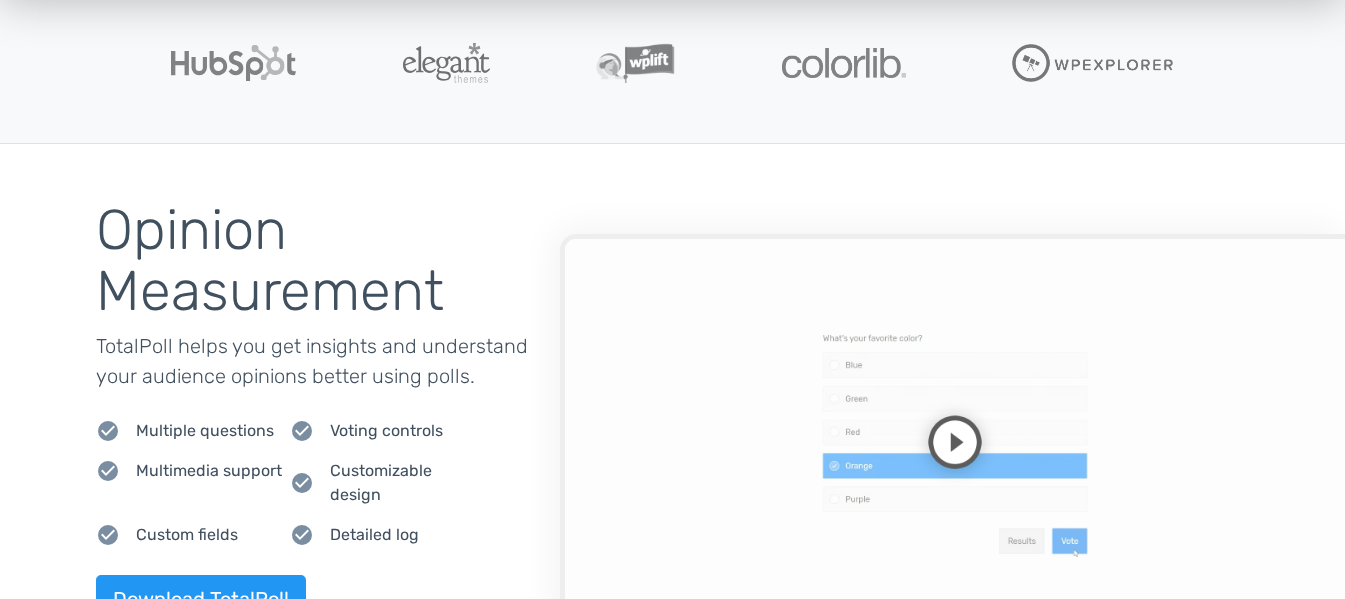 click at bounding box center [952, 456] 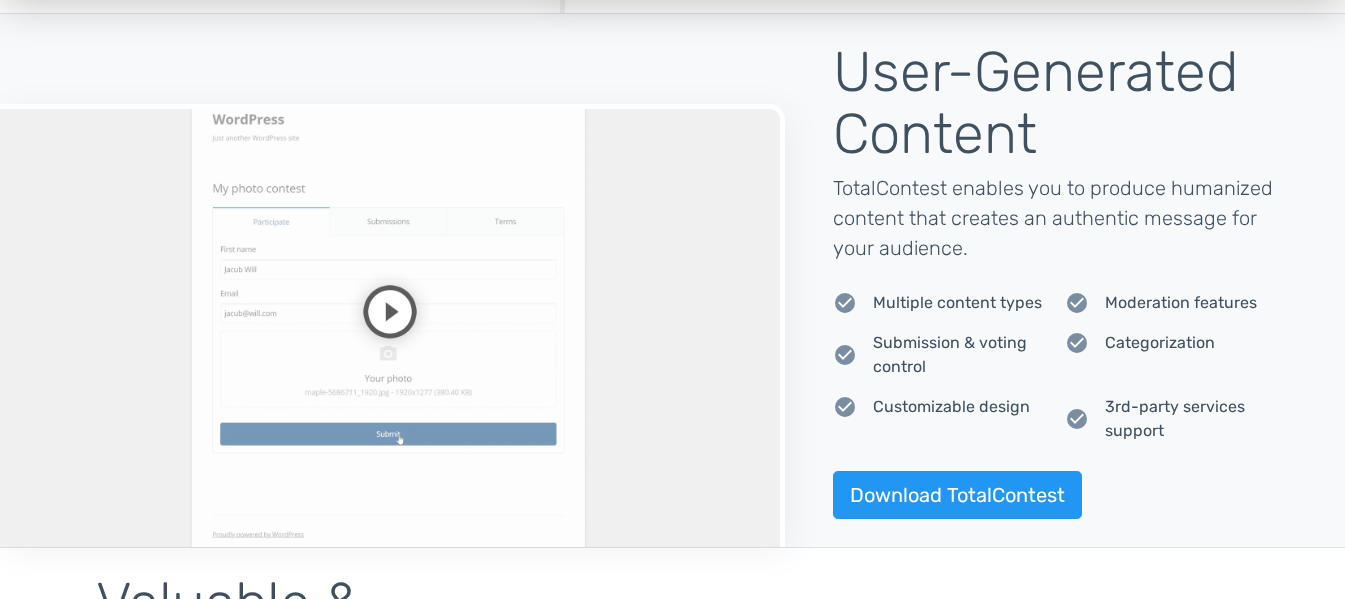 scroll, scrollTop: 1400, scrollLeft: 0, axis: vertical 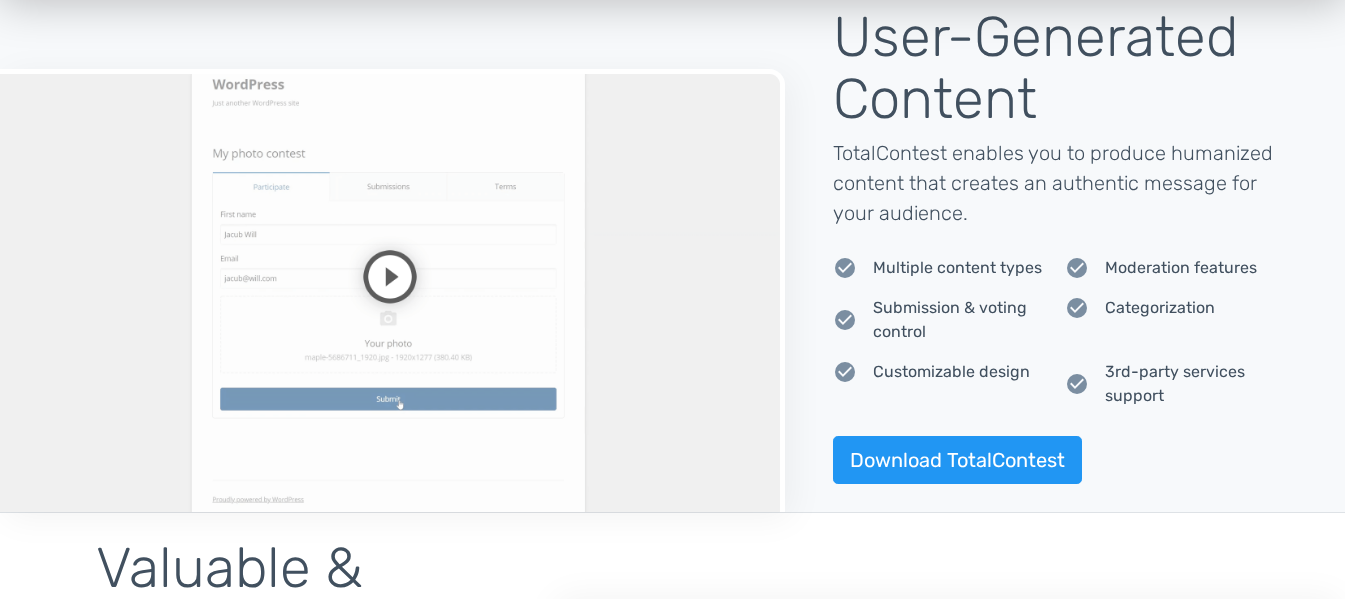 click at bounding box center (392, 291) 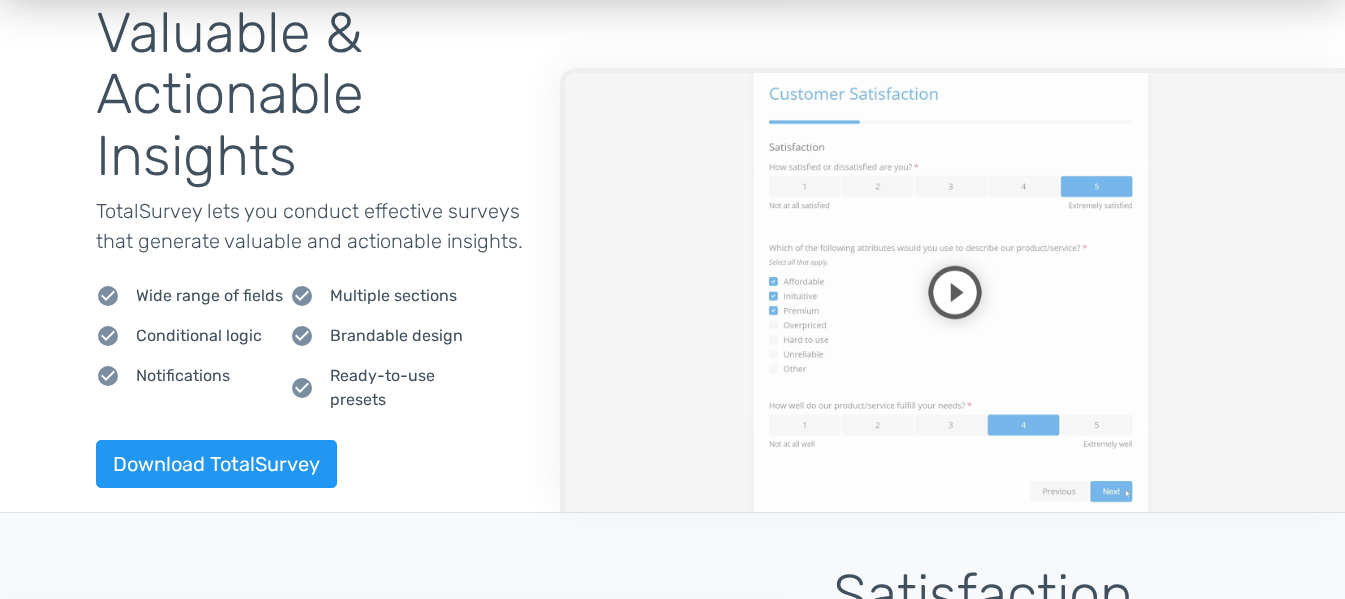 scroll, scrollTop: 1900, scrollLeft: 0, axis: vertical 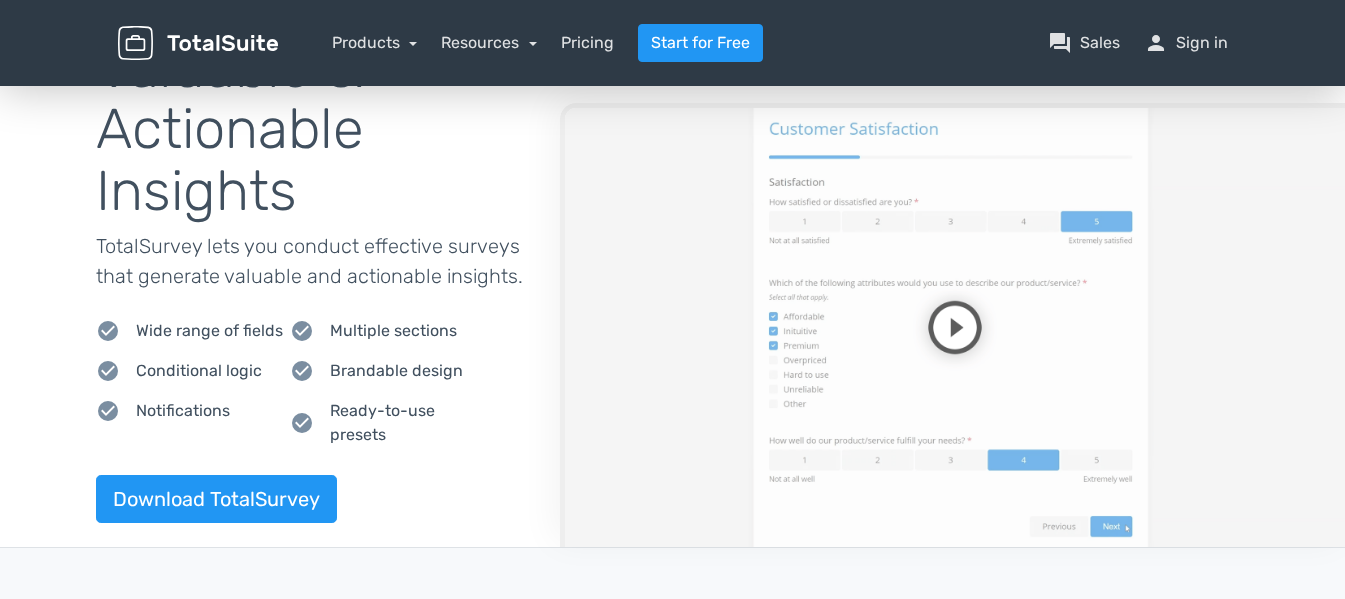 click at bounding box center (952, 325) 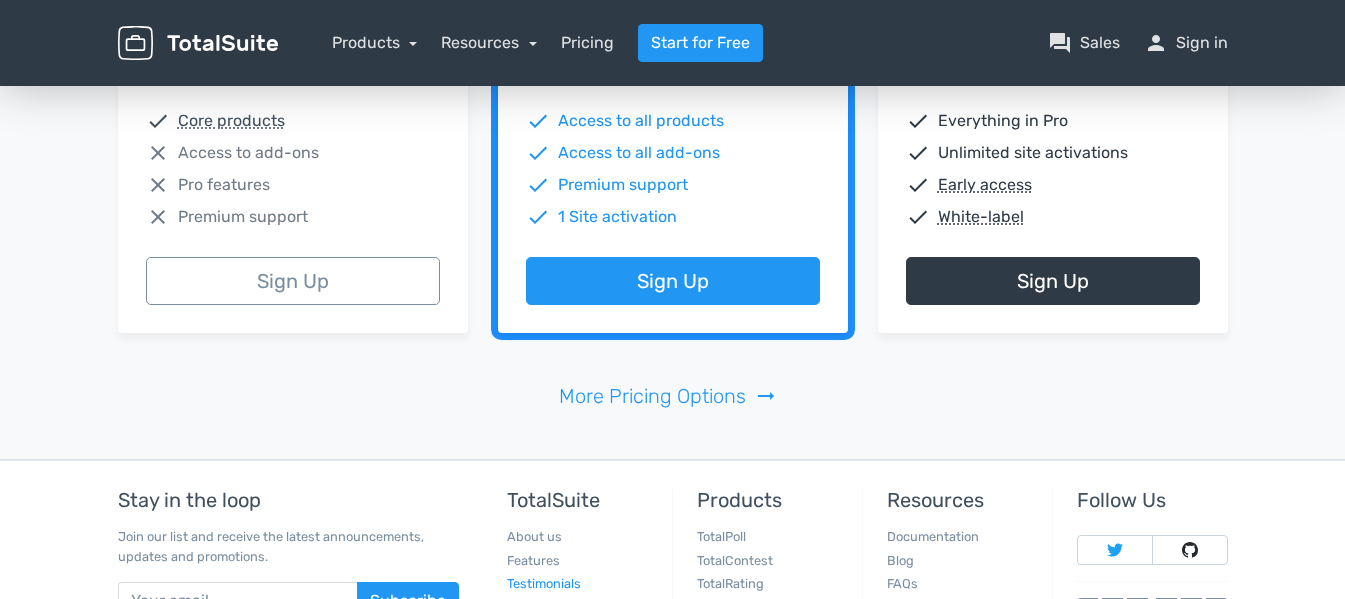scroll, scrollTop: 4244, scrollLeft: 0, axis: vertical 